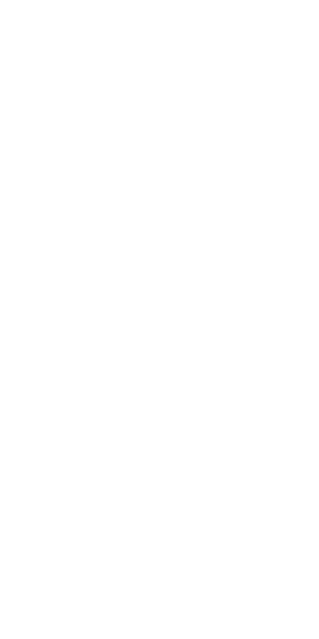 scroll, scrollTop: 0, scrollLeft: 0, axis: both 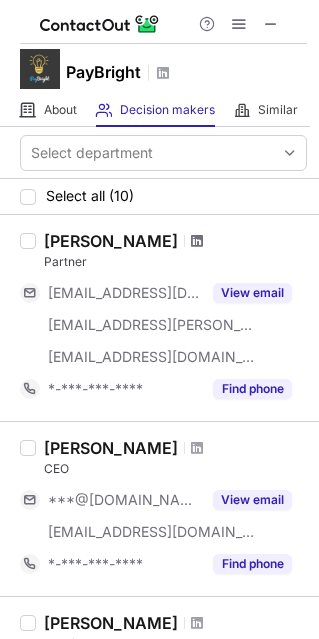 click at bounding box center (197, 241) 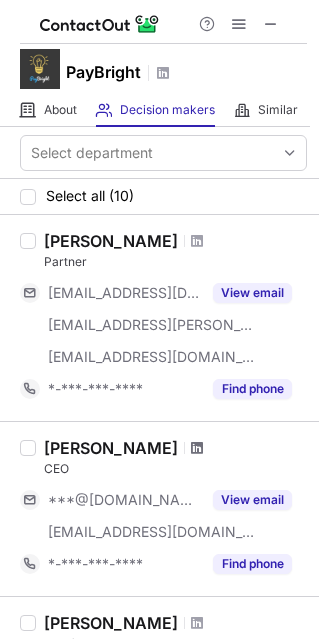 click at bounding box center (197, 448) 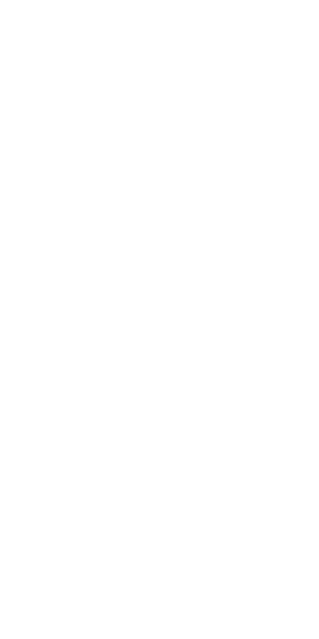 scroll, scrollTop: 0, scrollLeft: 0, axis: both 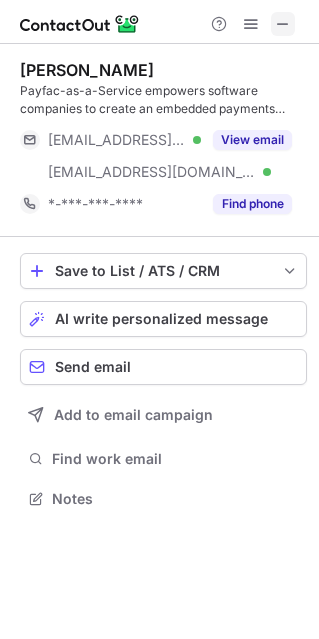 click at bounding box center (283, 24) 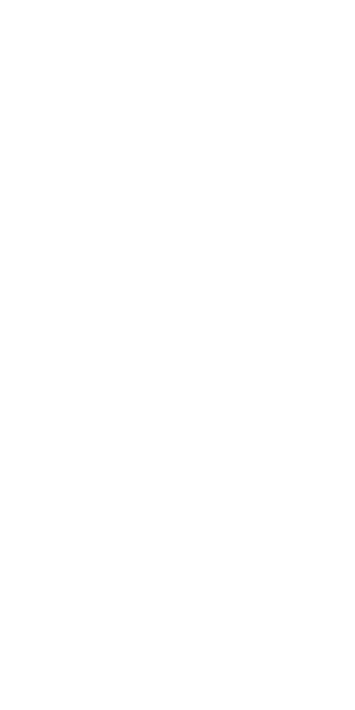 scroll, scrollTop: 0, scrollLeft: 0, axis: both 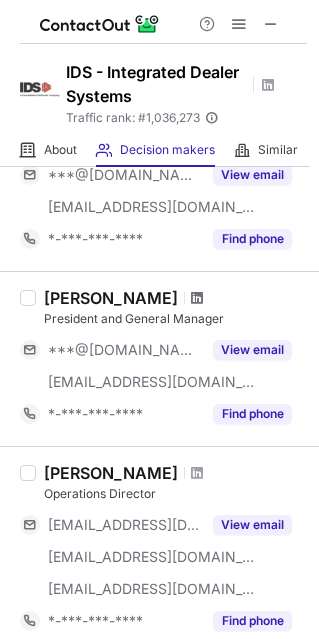 click at bounding box center [197, 298] 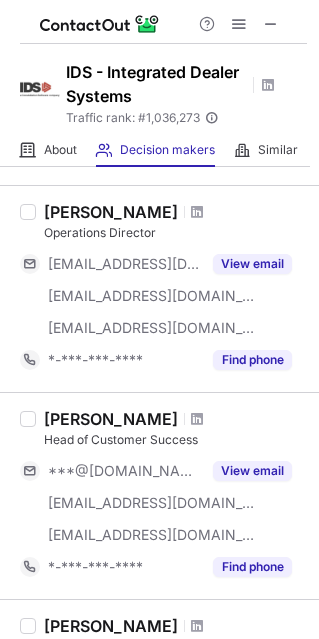 scroll, scrollTop: 482, scrollLeft: 0, axis: vertical 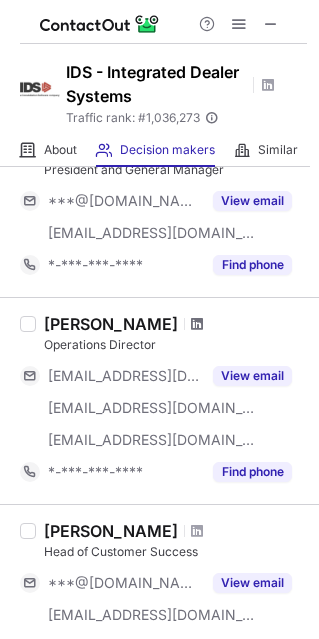 click at bounding box center (197, 324) 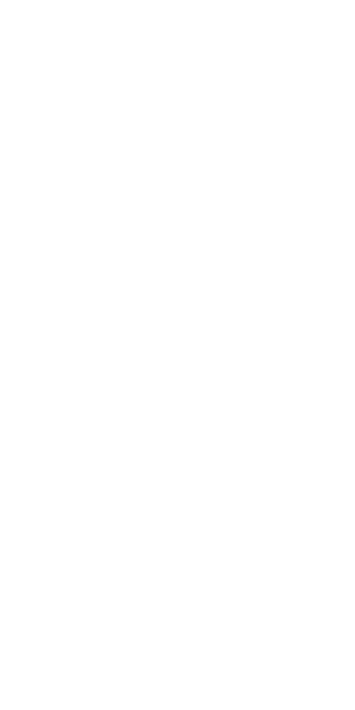 scroll, scrollTop: 0, scrollLeft: 0, axis: both 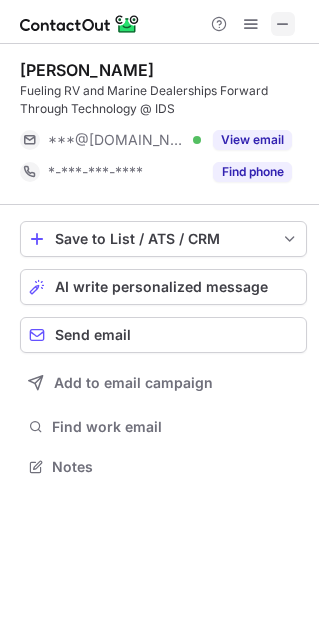 click at bounding box center (283, 24) 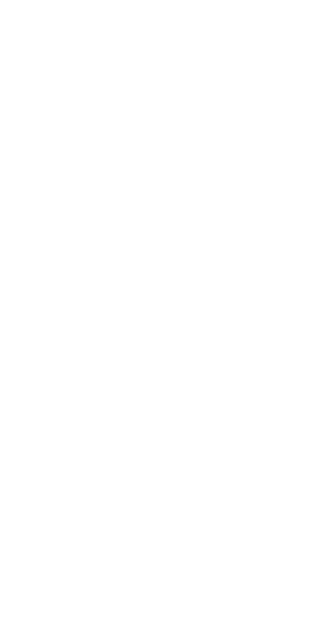 scroll, scrollTop: 0, scrollLeft: 0, axis: both 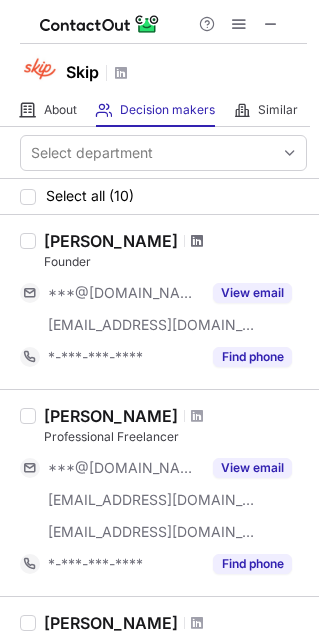 click at bounding box center [197, 241] 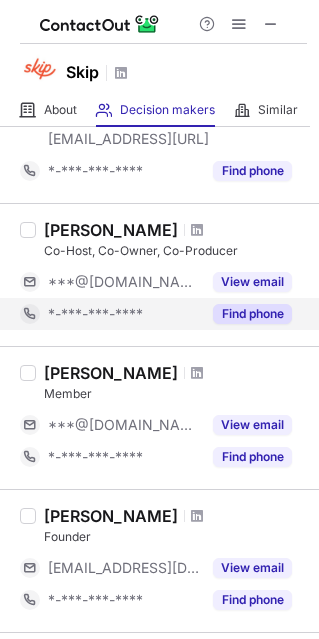 scroll, scrollTop: 777, scrollLeft: 0, axis: vertical 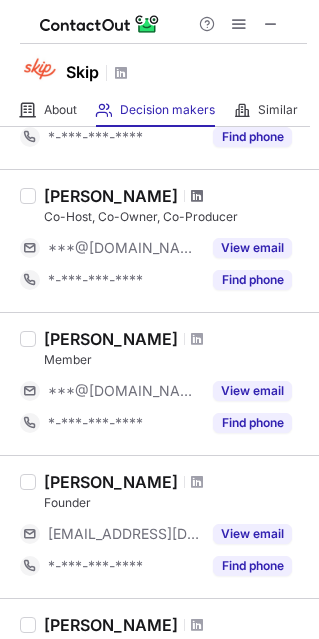 click at bounding box center (197, 196) 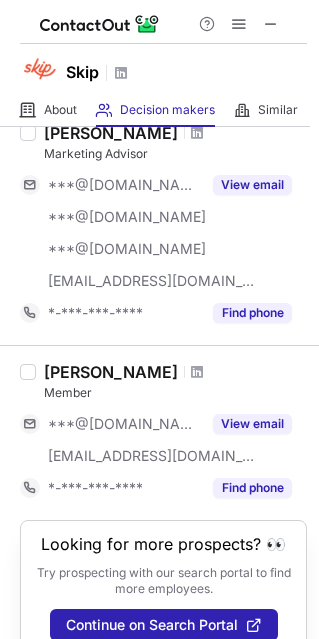 scroll, scrollTop: 1473, scrollLeft: 0, axis: vertical 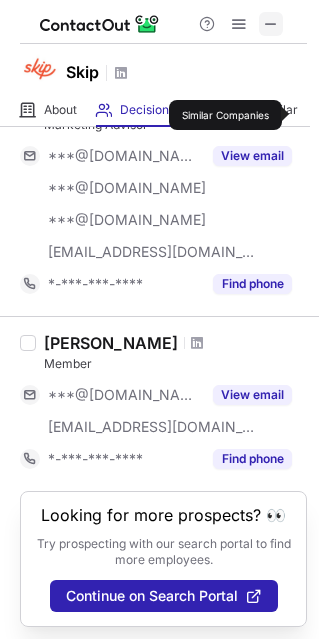click at bounding box center (271, 24) 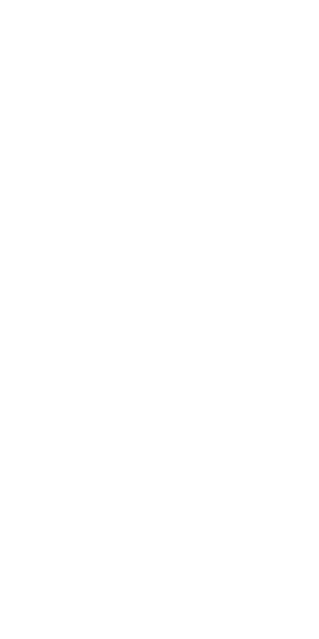 scroll, scrollTop: 0, scrollLeft: 0, axis: both 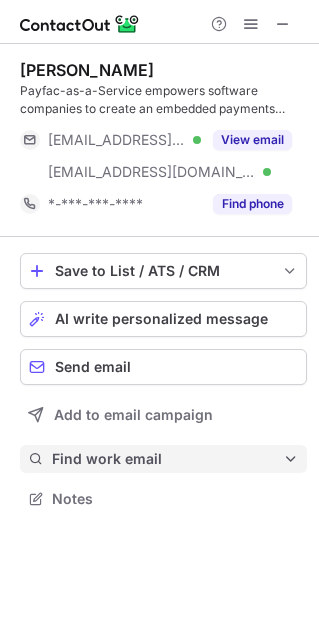 click on "Find work email" at bounding box center [167, 459] 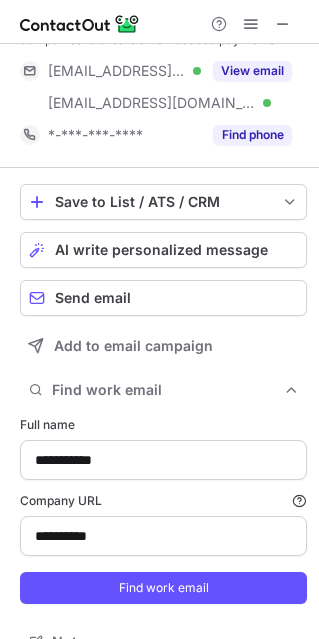 scroll, scrollTop: 100, scrollLeft: 0, axis: vertical 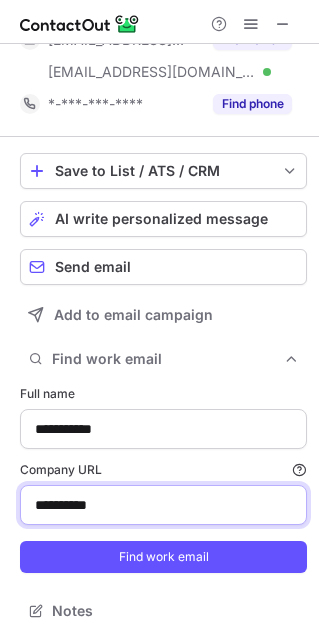 click on "**********" at bounding box center [163, 505] 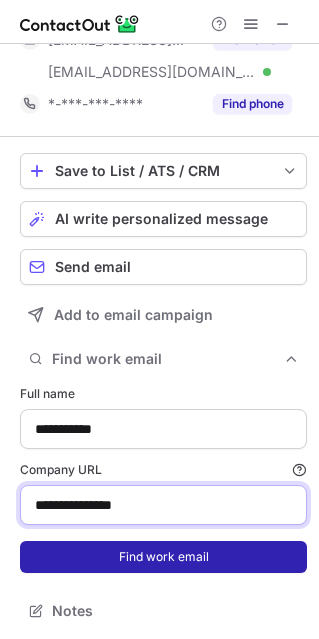 type on "**********" 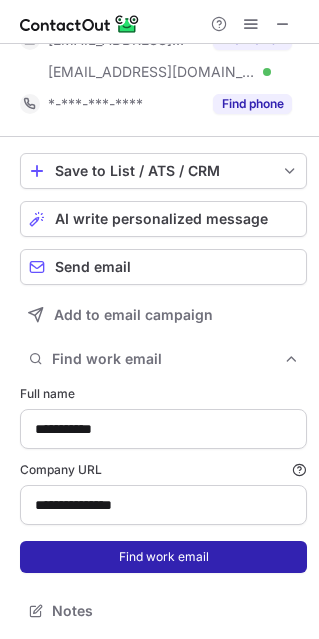 click on "Find work email" at bounding box center (163, 557) 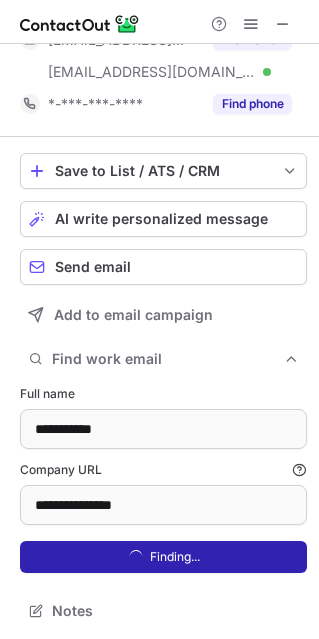 scroll, scrollTop: 10, scrollLeft: 10, axis: both 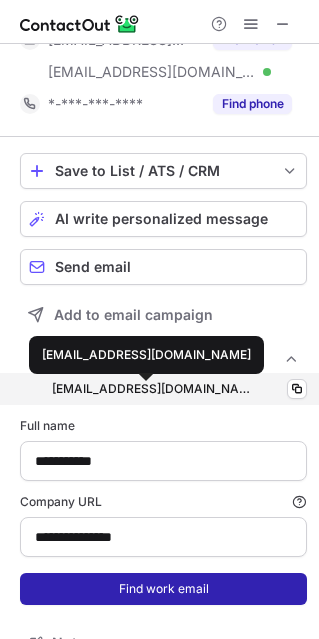 click on "caleb@gopaybright.com" at bounding box center [155, 389] 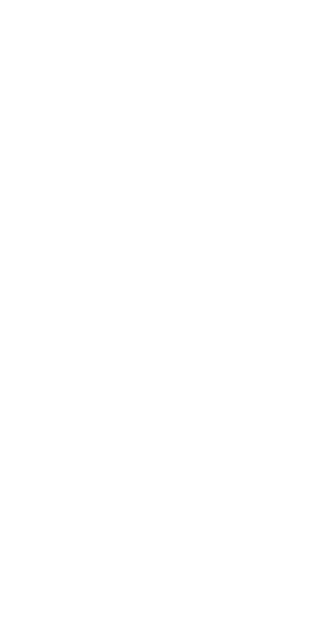 scroll, scrollTop: 0, scrollLeft: 0, axis: both 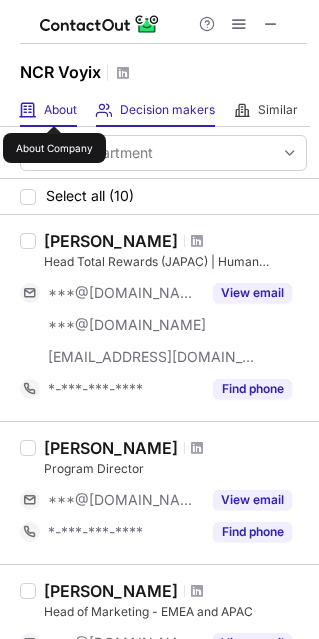 click on "About" at bounding box center (60, 110) 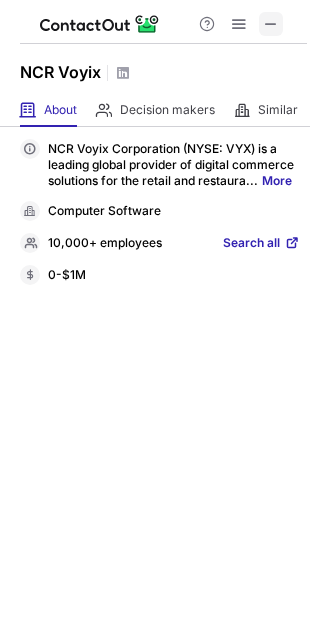 click at bounding box center (271, 24) 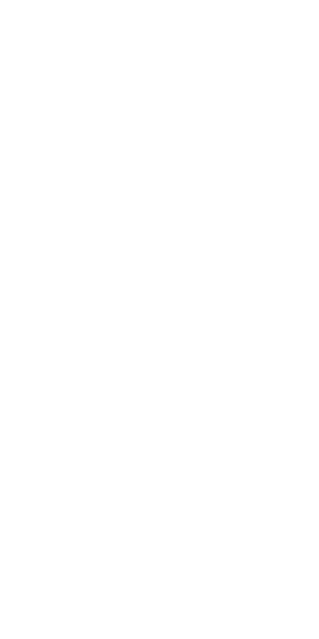scroll, scrollTop: 0, scrollLeft: 0, axis: both 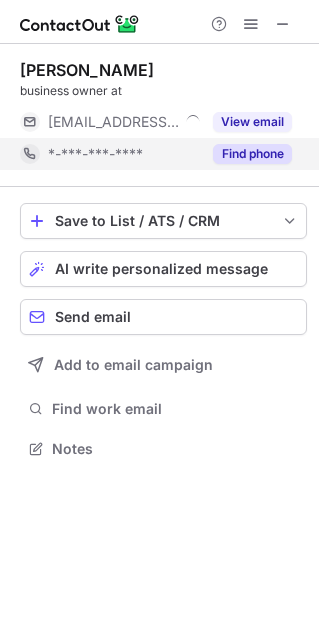 click on "Find phone" at bounding box center [252, 154] 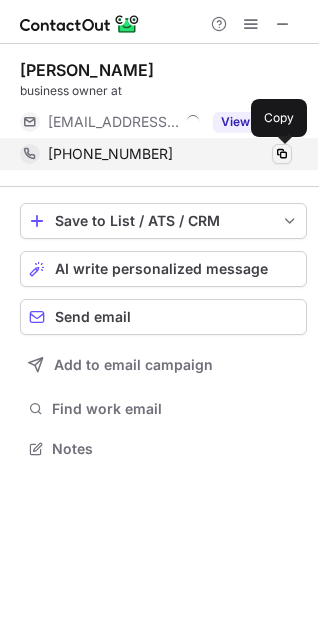 click at bounding box center (282, 154) 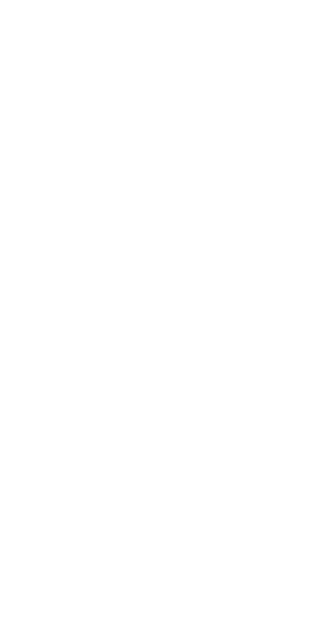 scroll, scrollTop: 0, scrollLeft: 0, axis: both 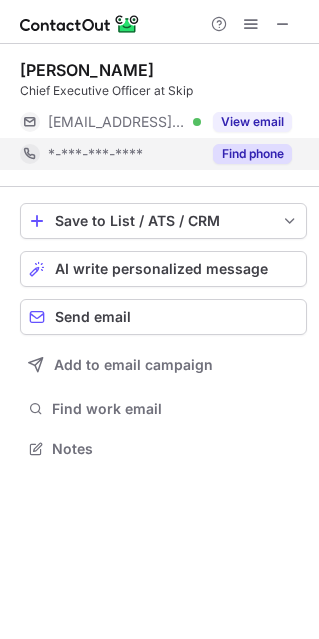 click on "Find phone" at bounding box center (252, 154) 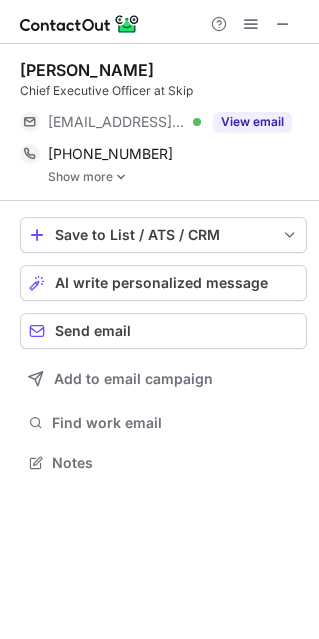 scroll, scrollTop: 9, scrollLeft: 9, axis: both 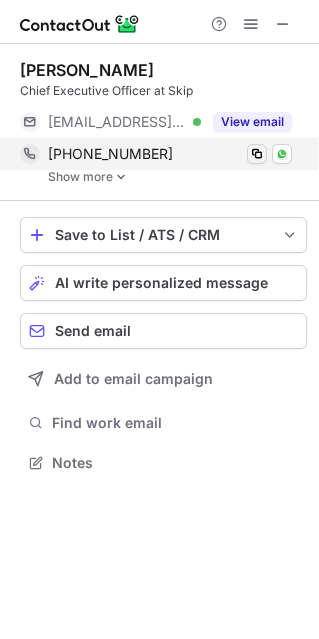 click at bounding box center (257, 154) 